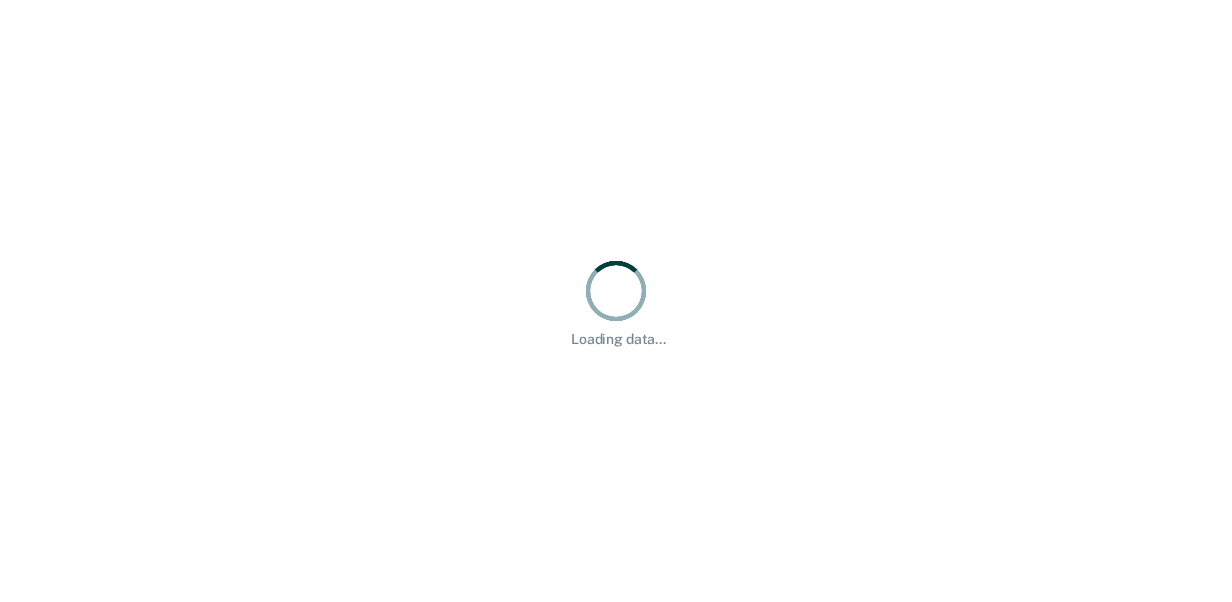 scroll, scrollTop: 0, scrollLeft: 0, axis: both 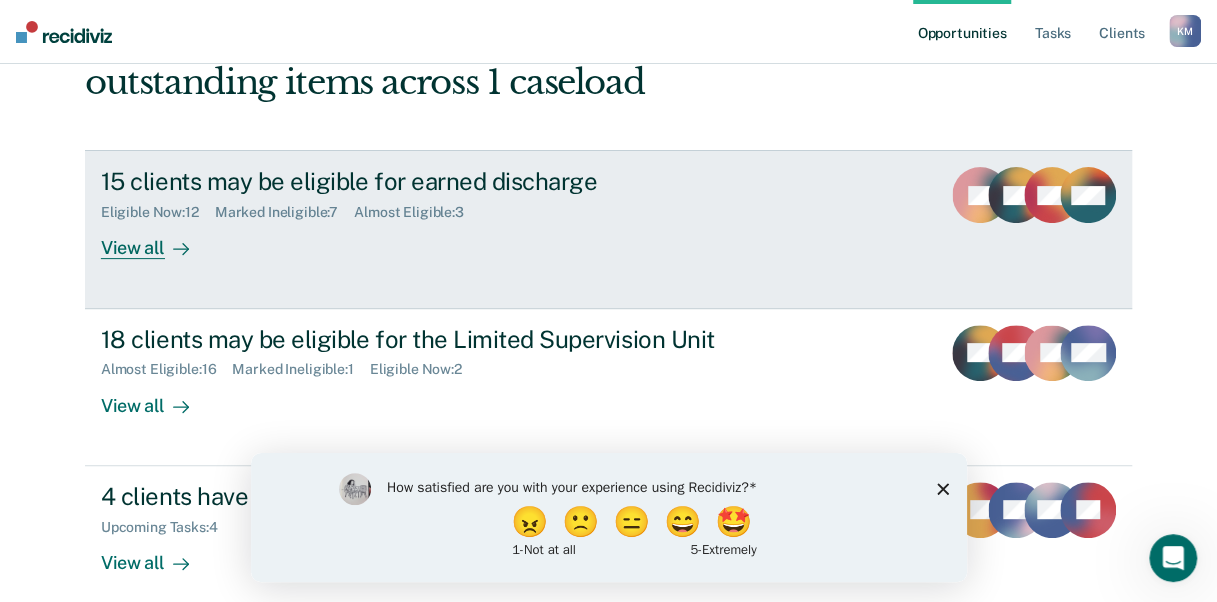 click on "View all" at bounding box center [157, 240] 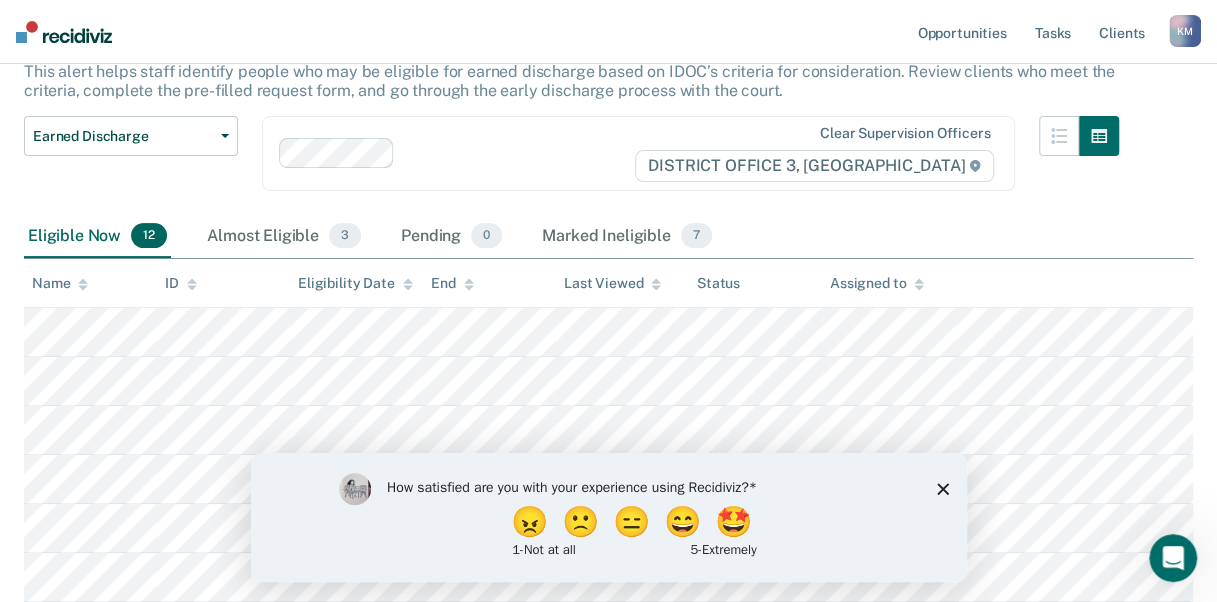 scroll, scrollTop: 134, scrollLeft: 0, axis: vertical 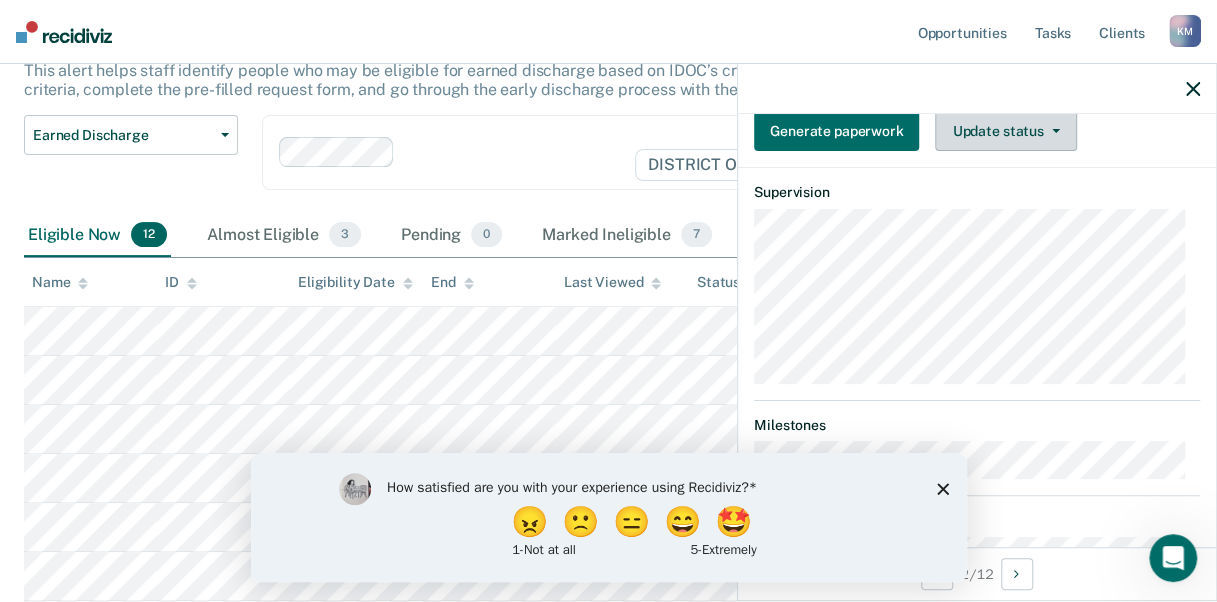 click on "Update status" at bounding box center [1005, 131] 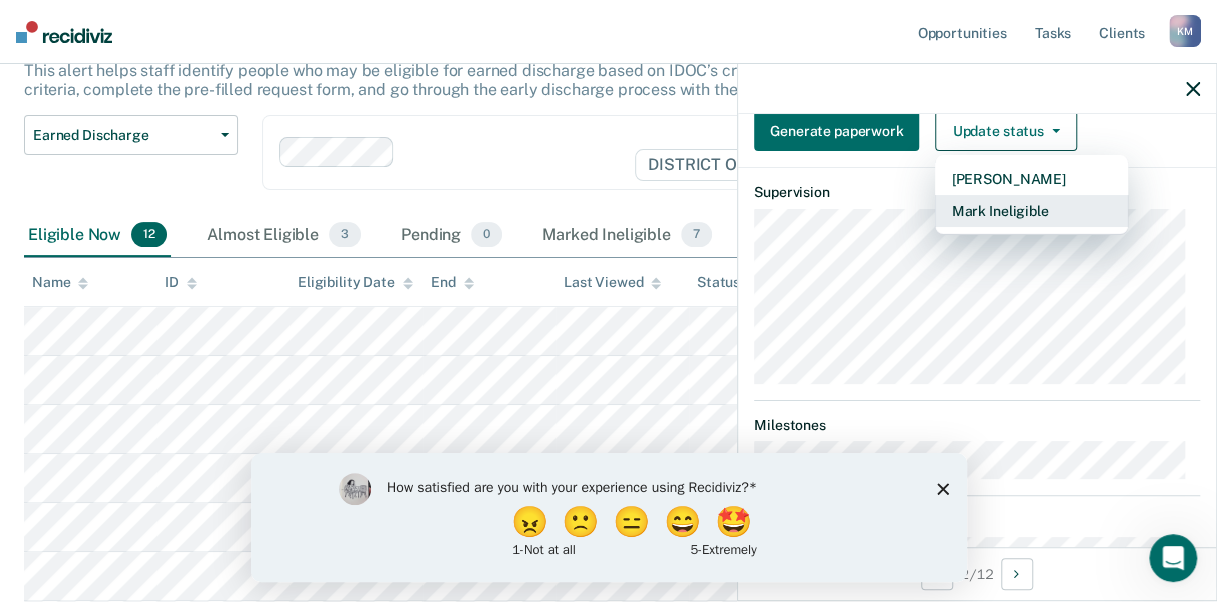 click on "Mark Ineligible" at bounding box center (1031, 211) 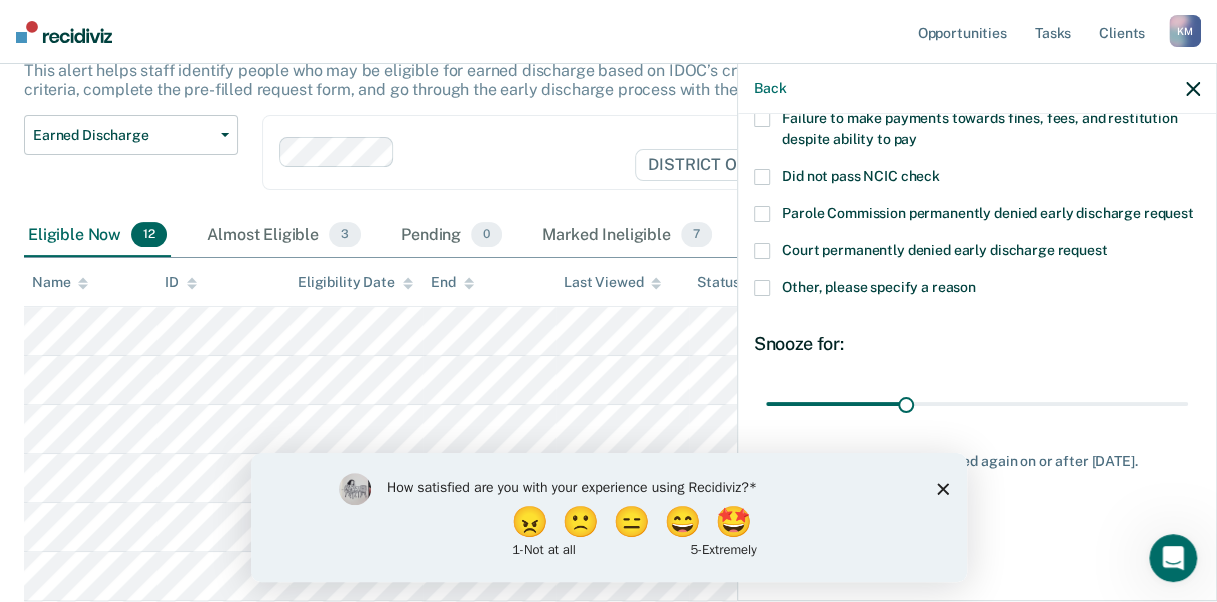 scroll, scrollTop: 210, scrollLeft: 0, axis: vertical 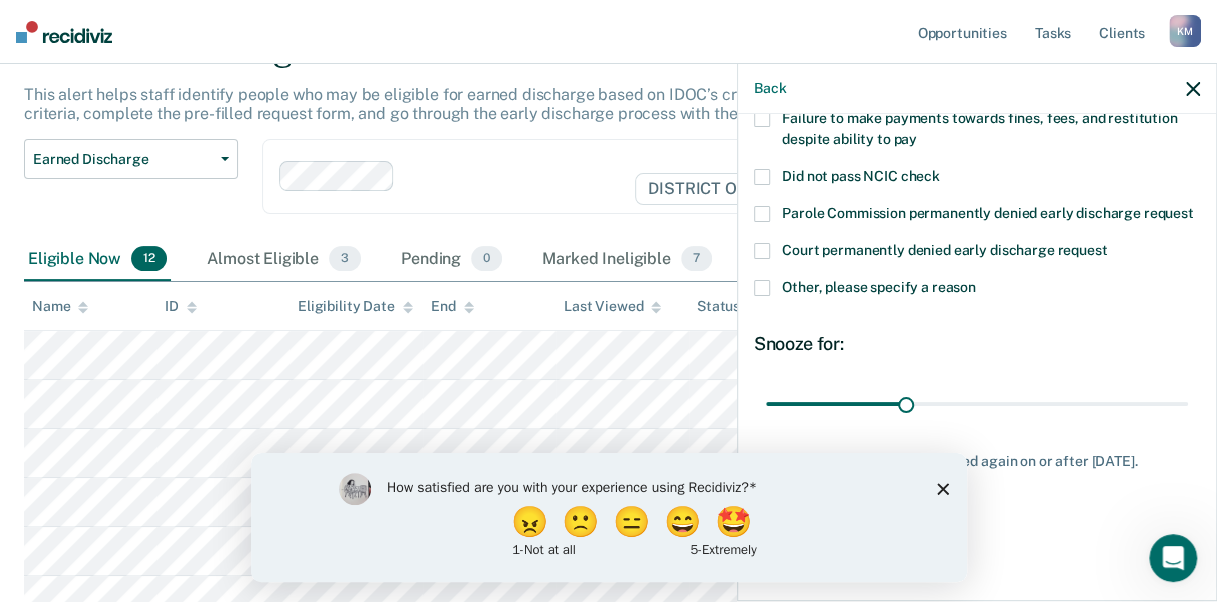 click at bounding box center [762, 288] 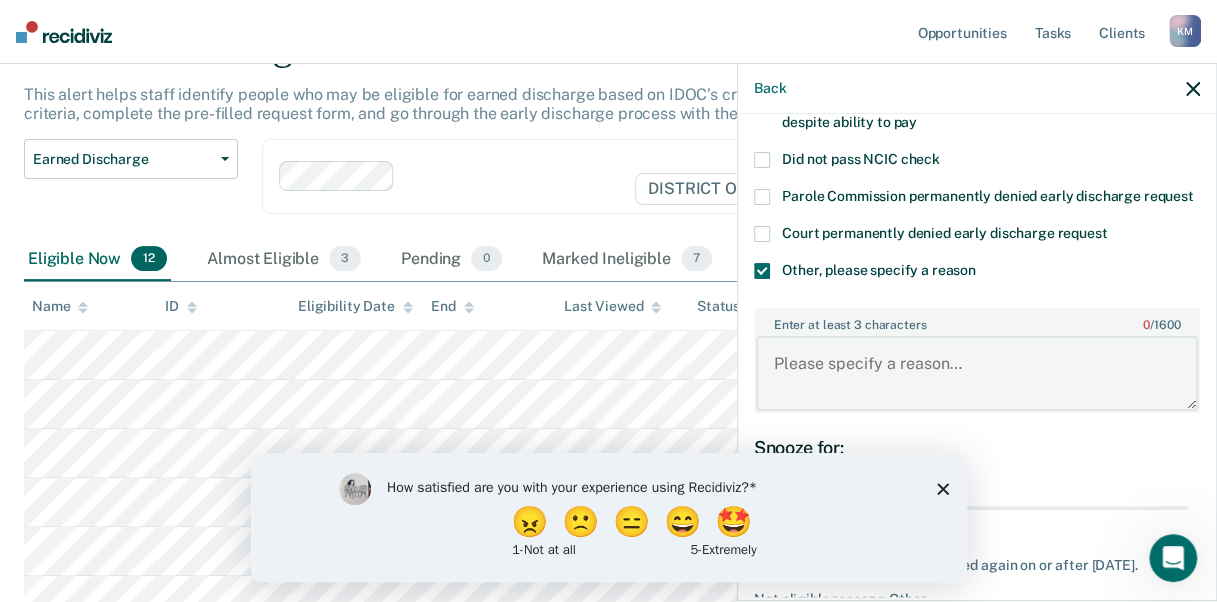 click on "Enter at least 3 characters 0  /  1600" at bounding box center (977, 373) 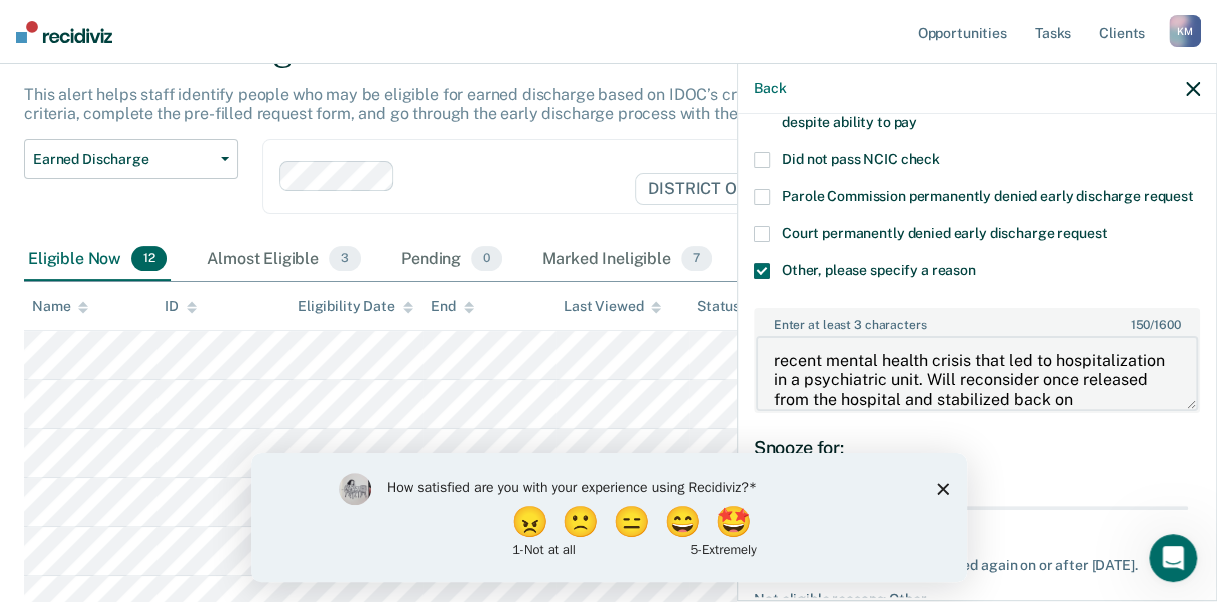 scroll, scrollTop: 22, scrollLeft: 0, axis: vertical 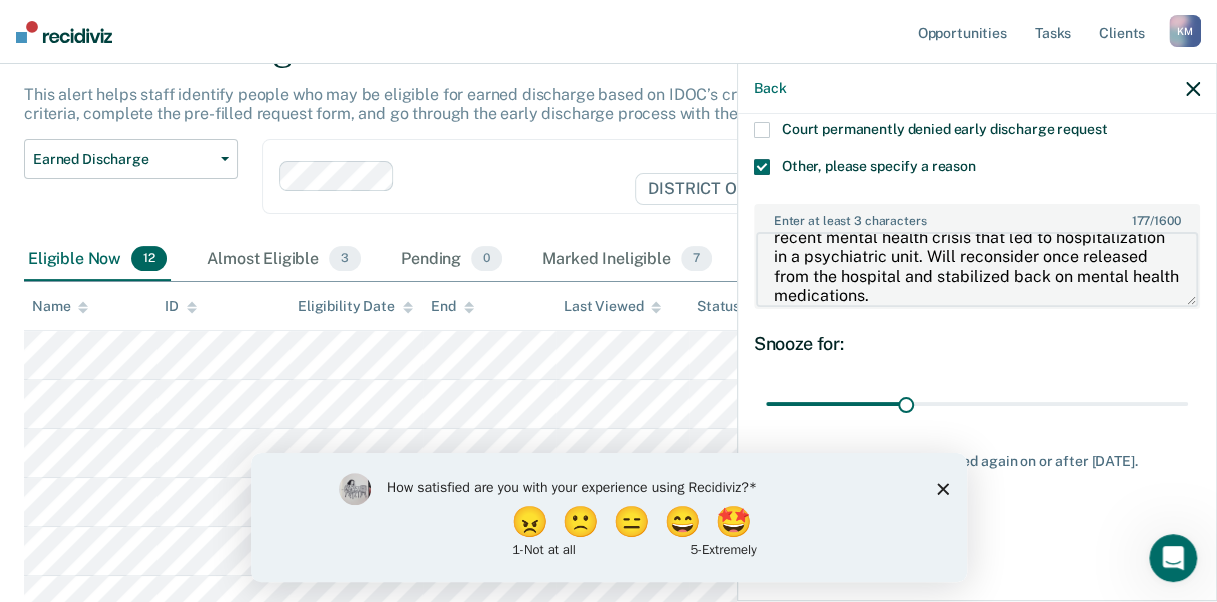 type on "recent mental health crisis that led to hospitalization in a psychiatric unit. Will reconsider once released from the hospital and stabilized back on mental health medications." 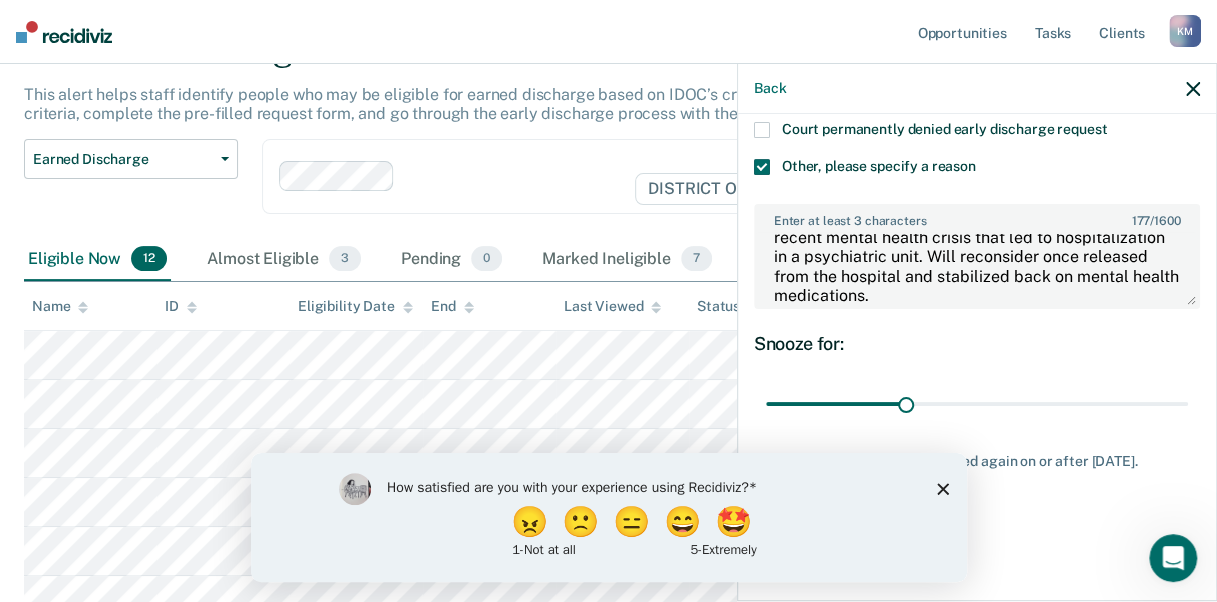 click 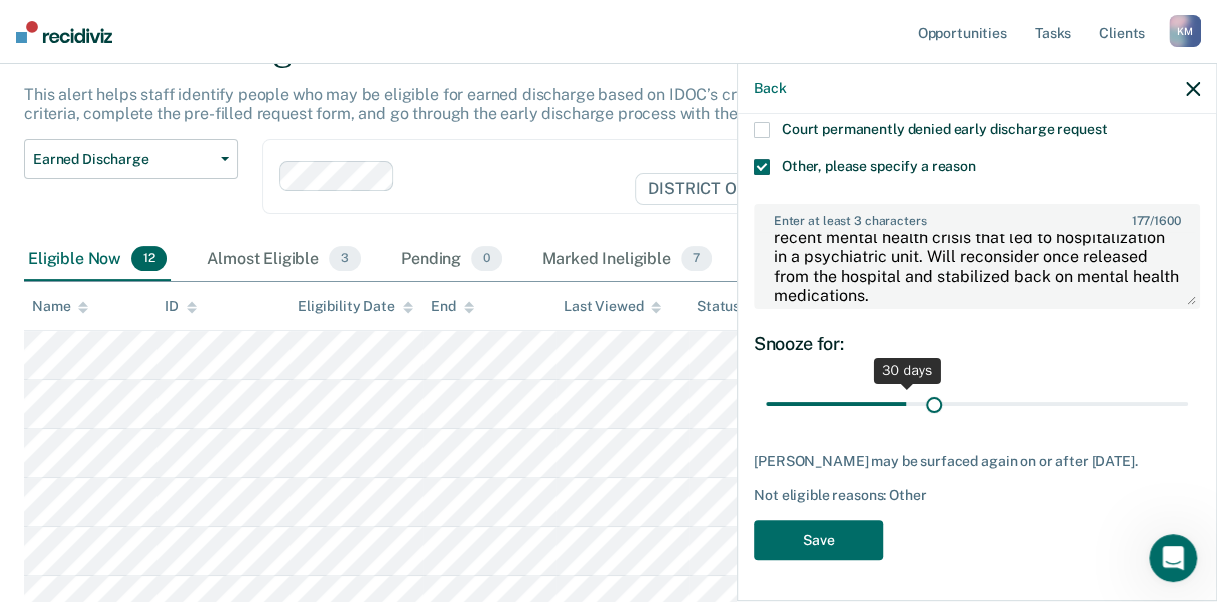 drag, startPoint x: 900, startPoint y: 401, endPoint x: 932, endPoint y: 401, distance: 32 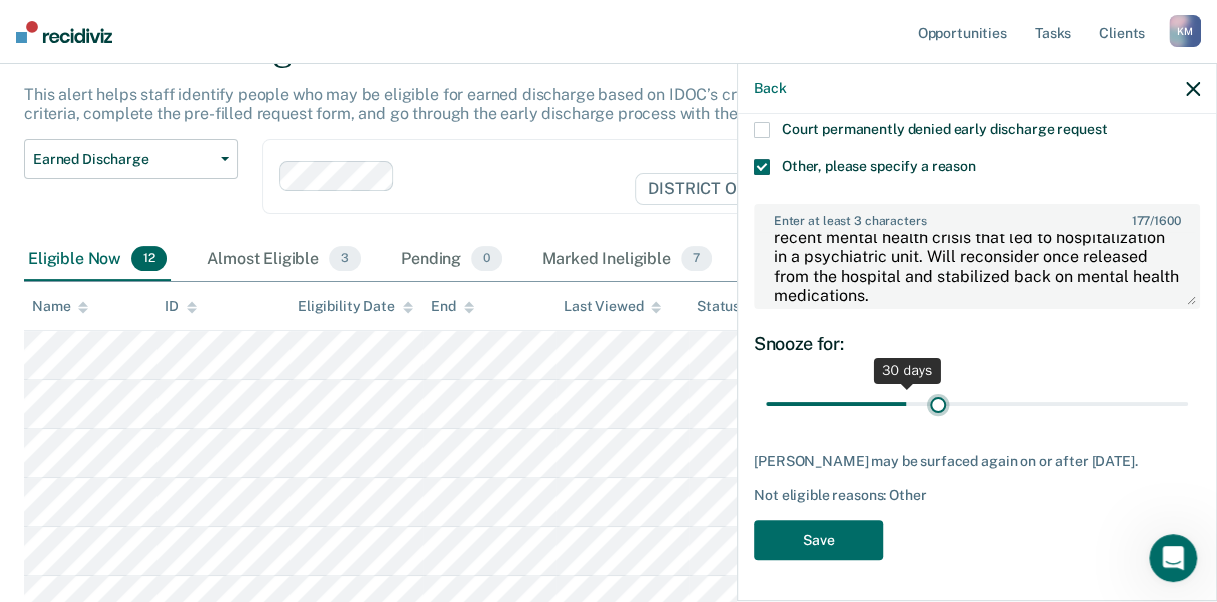 click at bounding box center [977, 403] 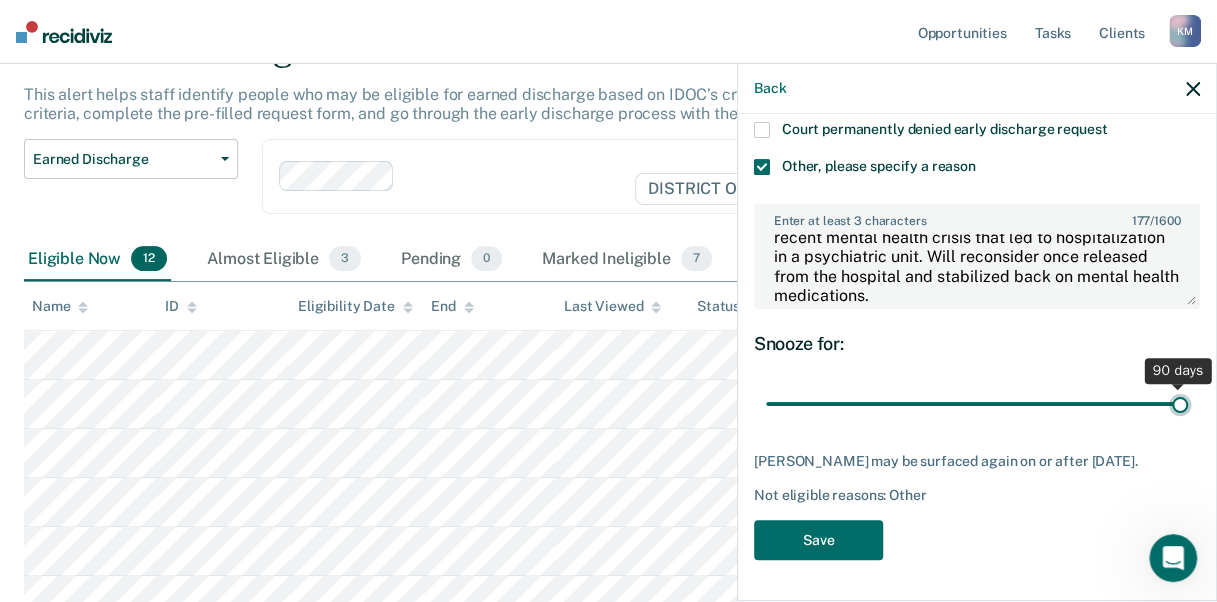 drag, startPoint x: 1009, startPoint y: 398, endPoint x: 1250, endPoint y: 405, distance: 241.10164 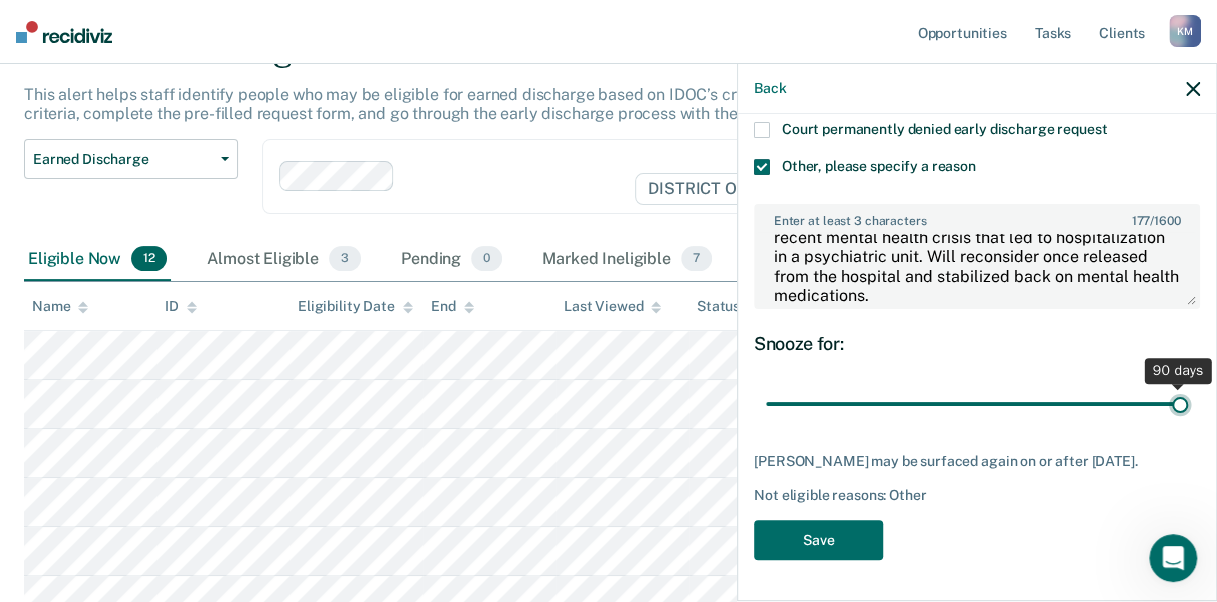 type on "90" 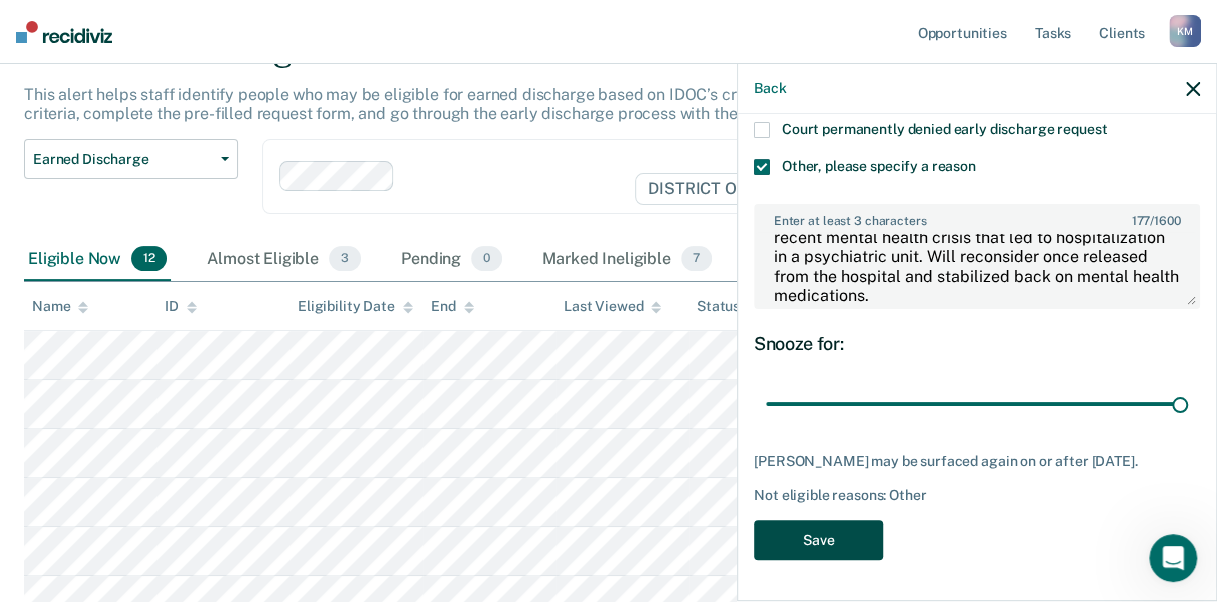 click on "Save" at bounding box center [818, 540] 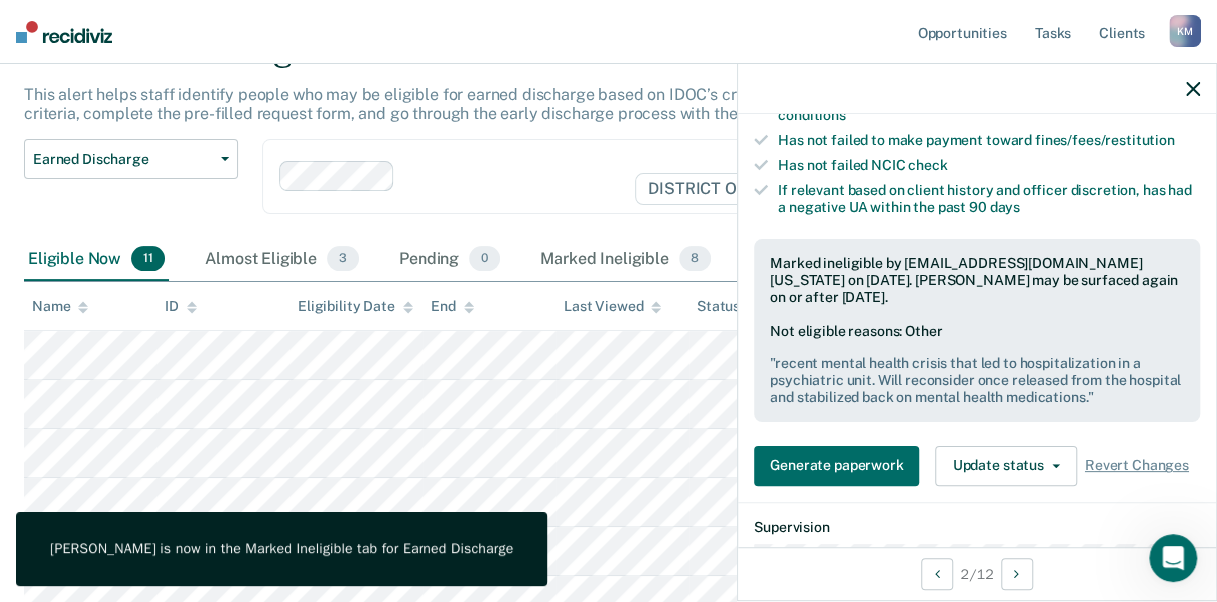 click at bounding box center (1193, 88) 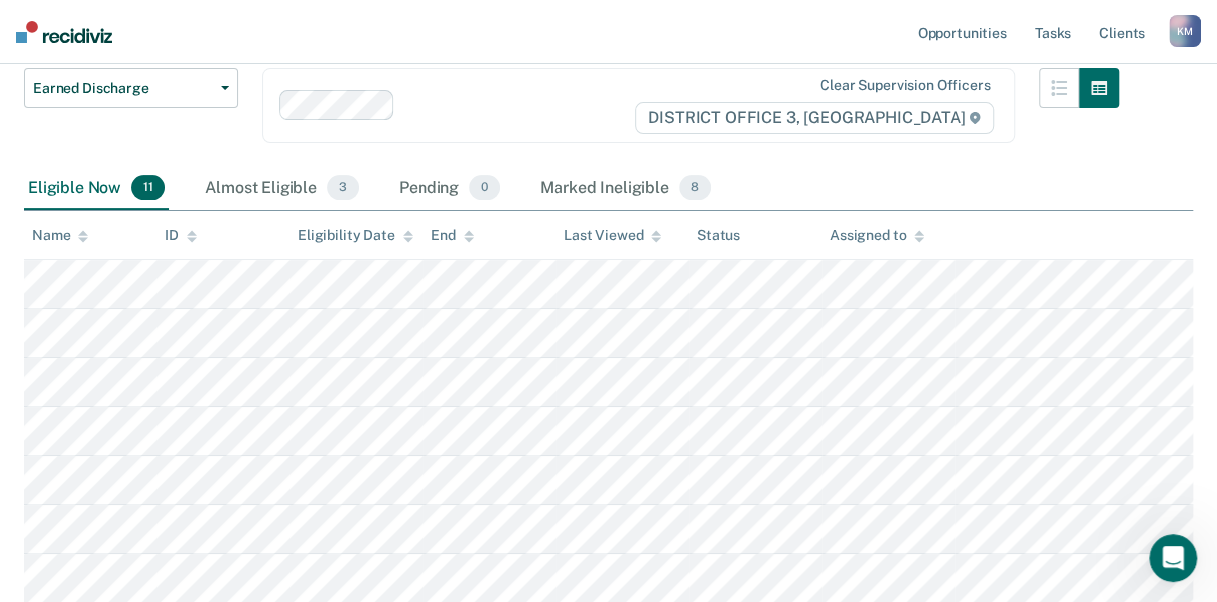 scroll, scrollTop: 183, scrollLeft: 0, axis: vertical 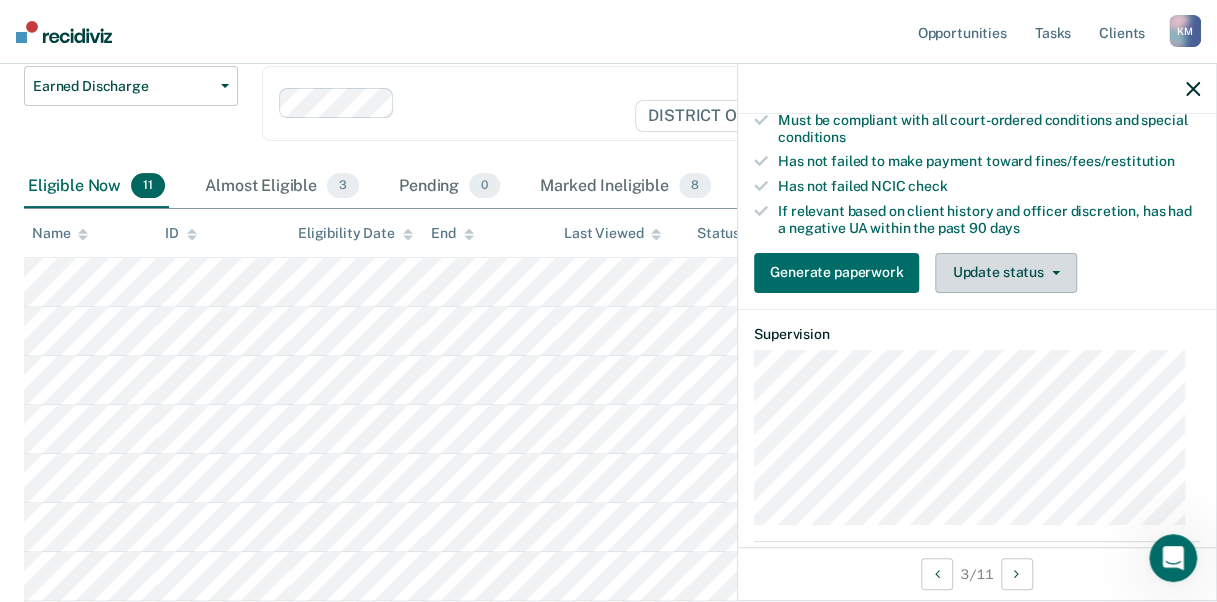 click on "Update status" at bounding box center (1005, 273) 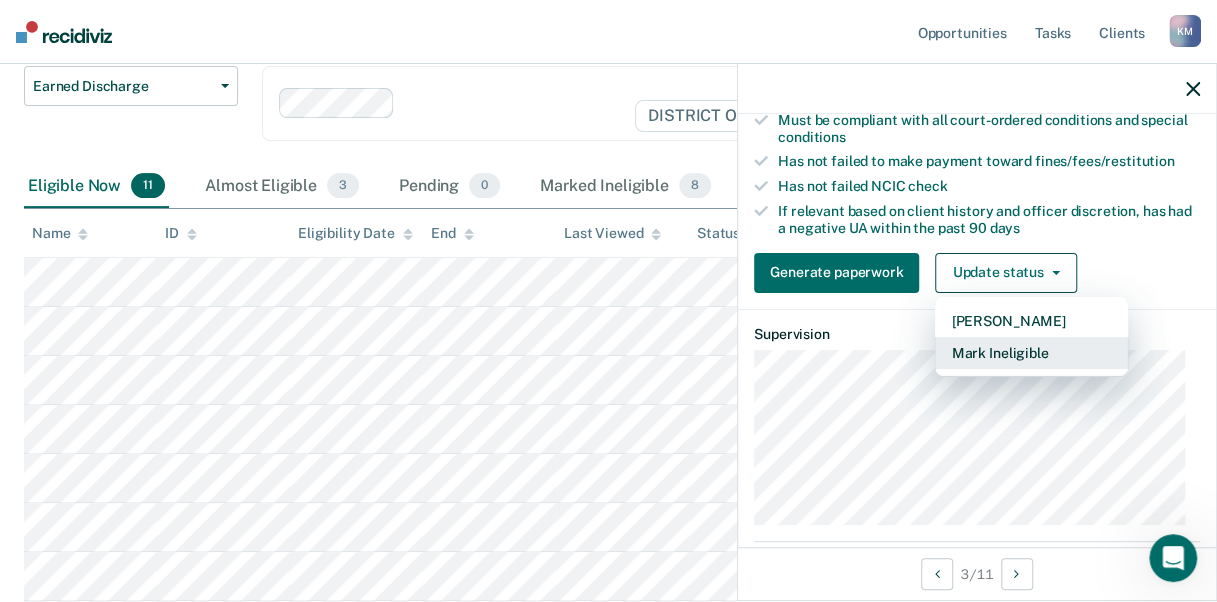 click on "Mark Ineligible" at bounding box center (1031, 353) 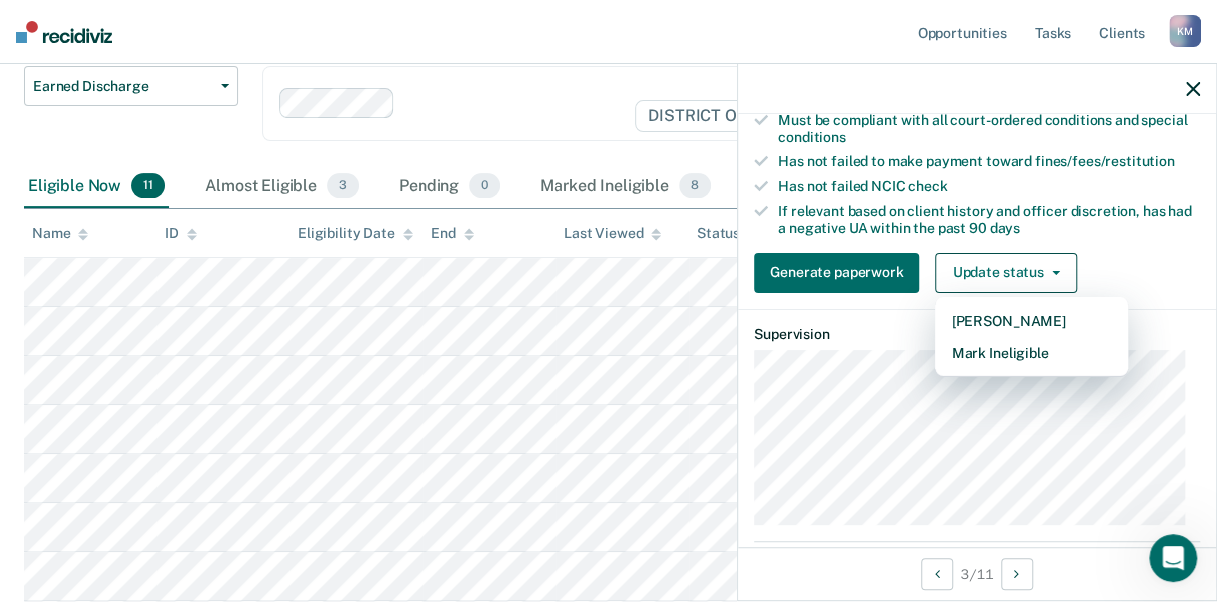 scroll, scrollTop: 210, scrollLeft: 0, axis: vertical 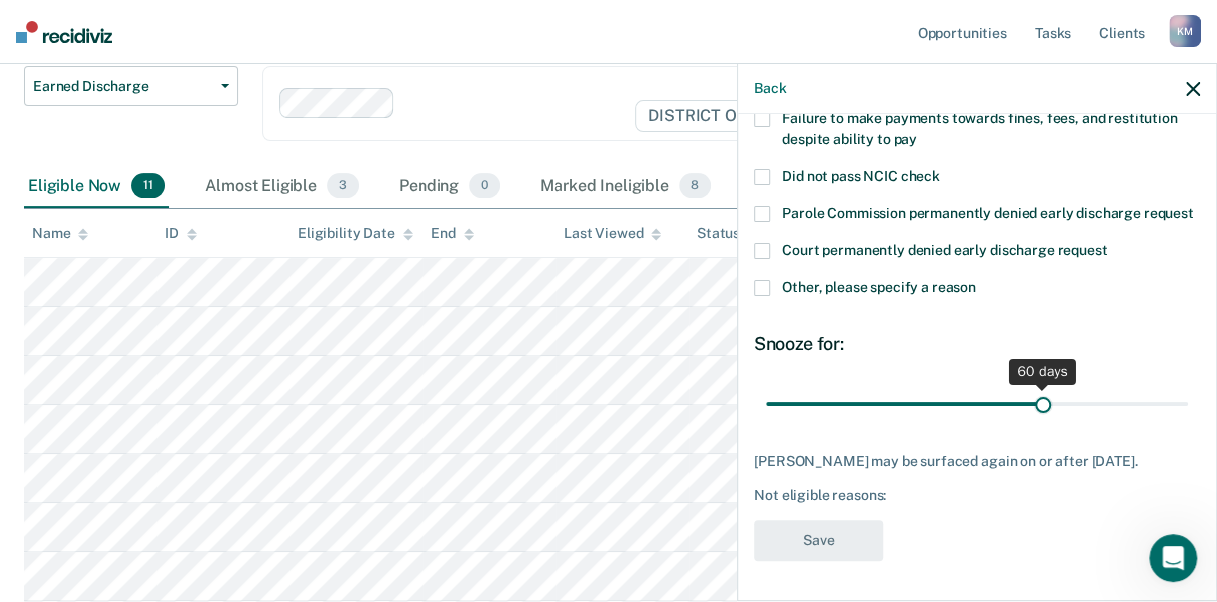 drag, startPoint x: 902, startPoint y: 408, endPoint x: 1032, endPoint y: 400, distance: 130.24593 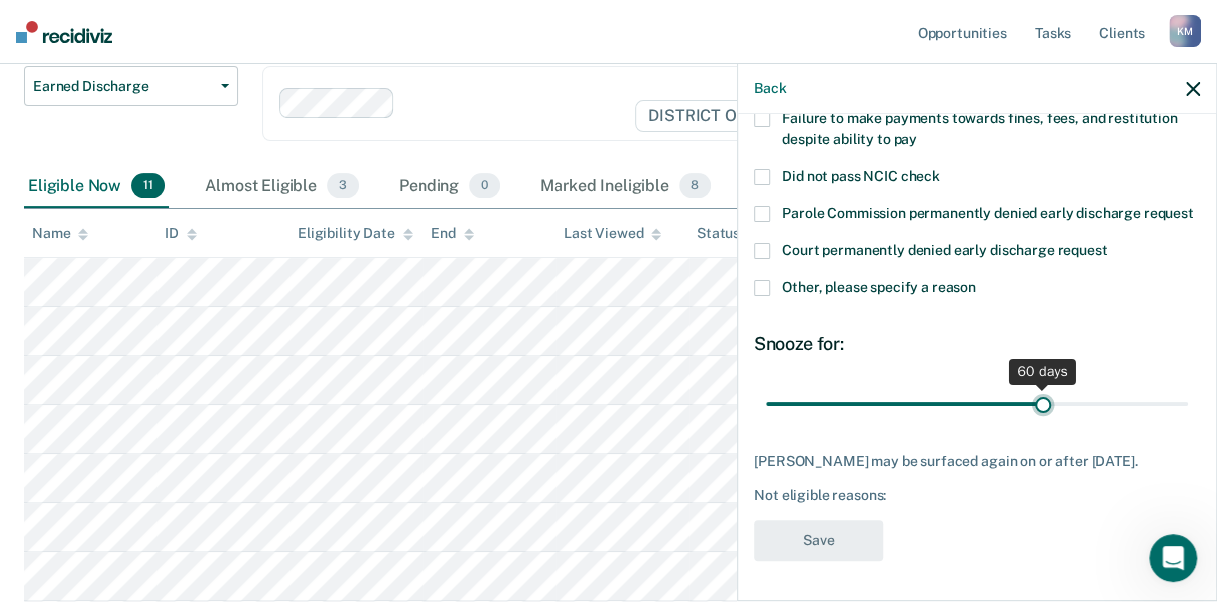 type on "60" 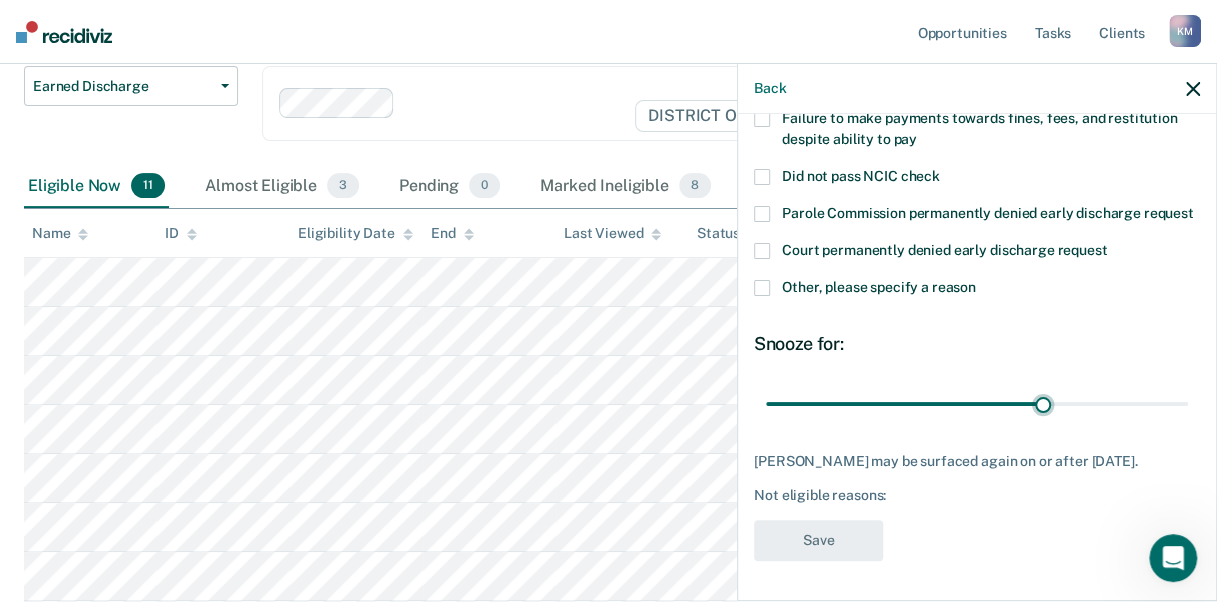 scroll, scrollTop: 226, scrollLeft: 0, axis: vertical 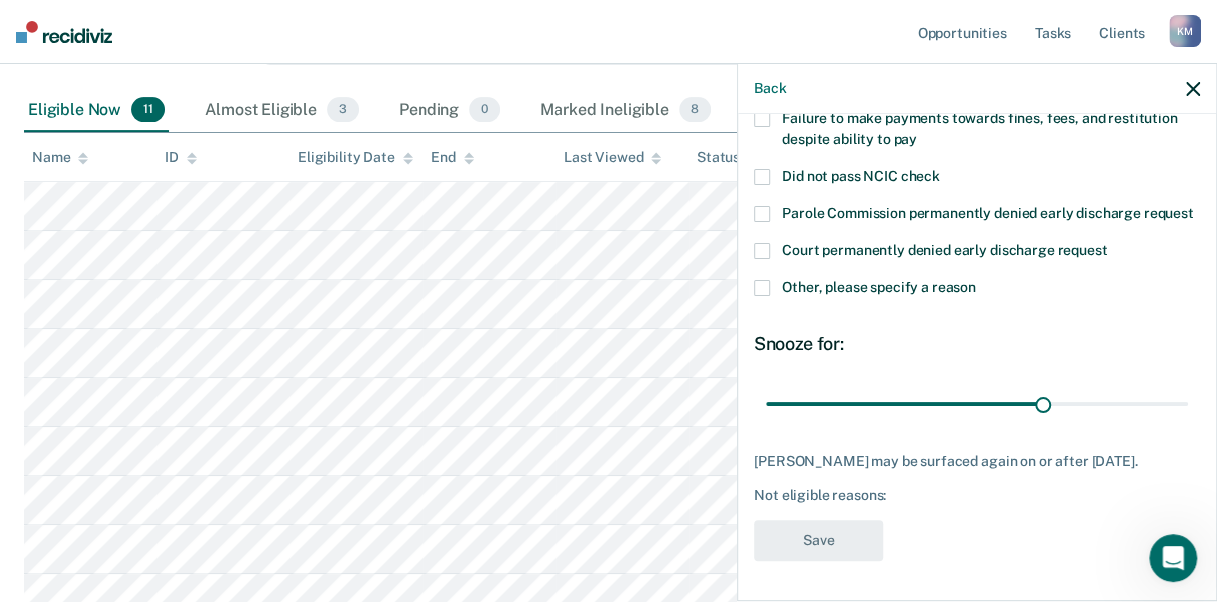 click at bounding box center (762, 288) 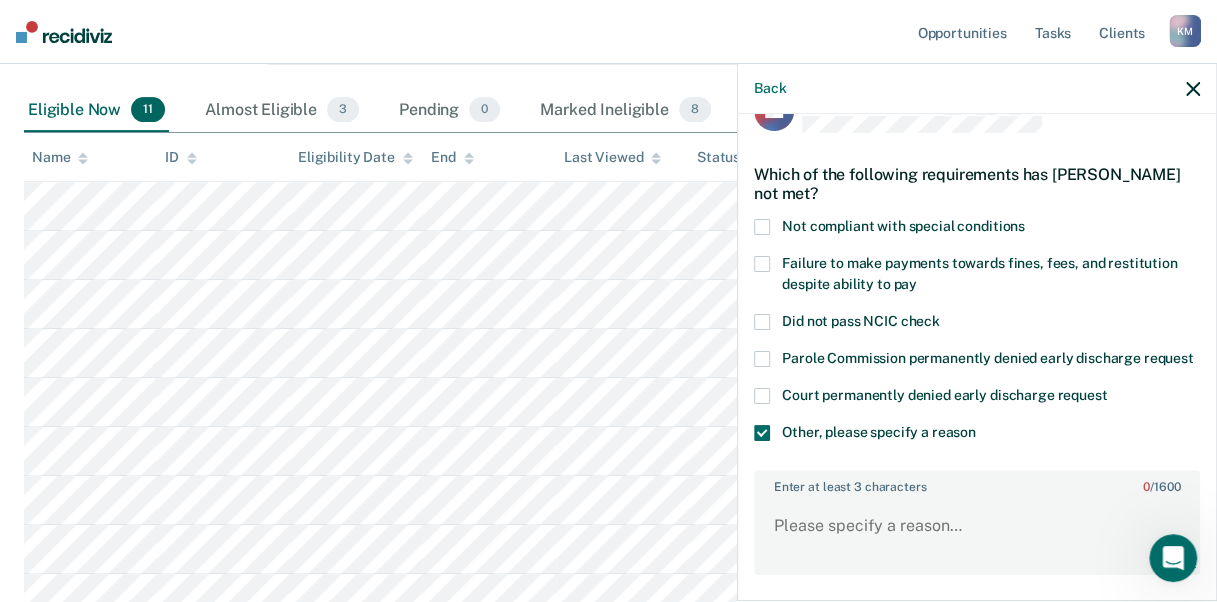 scroll, scrollTop: 46, scrollLeft: 0, axis: vertical 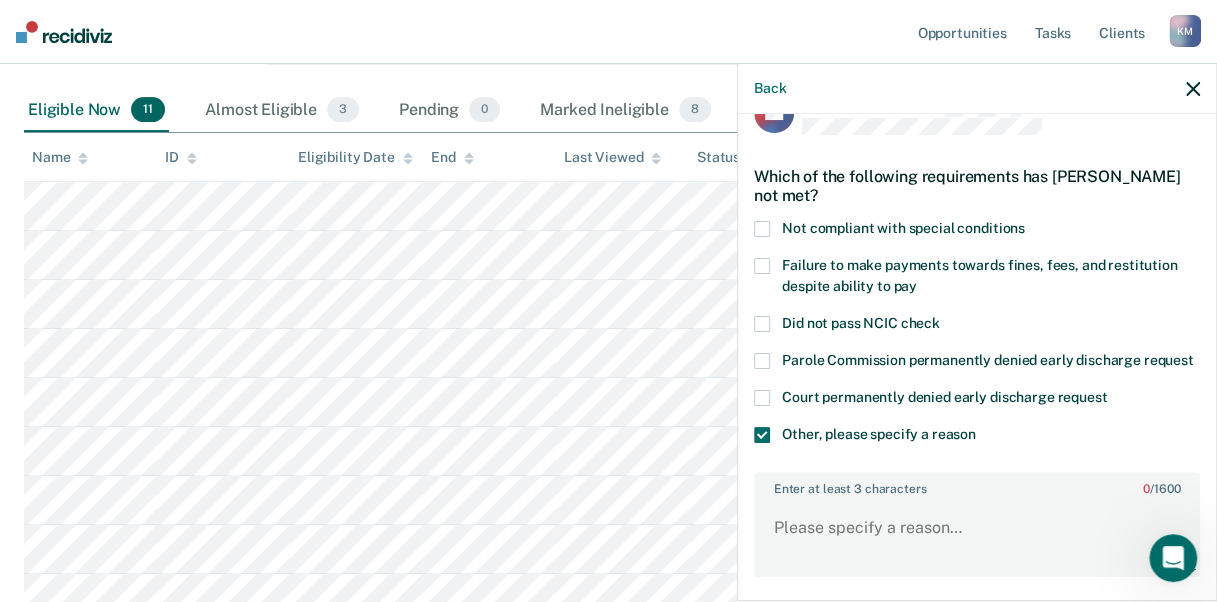 click at bounding box center [762, 229] 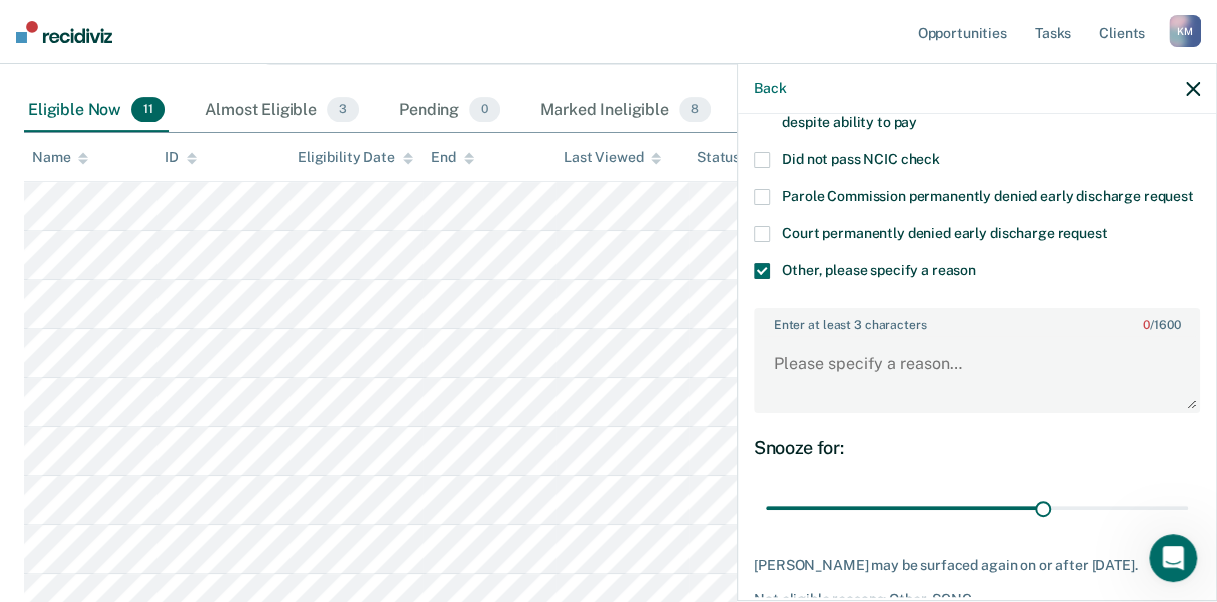 scroll, scrollTop: 212, scrollLeft: 0, axis: vertical 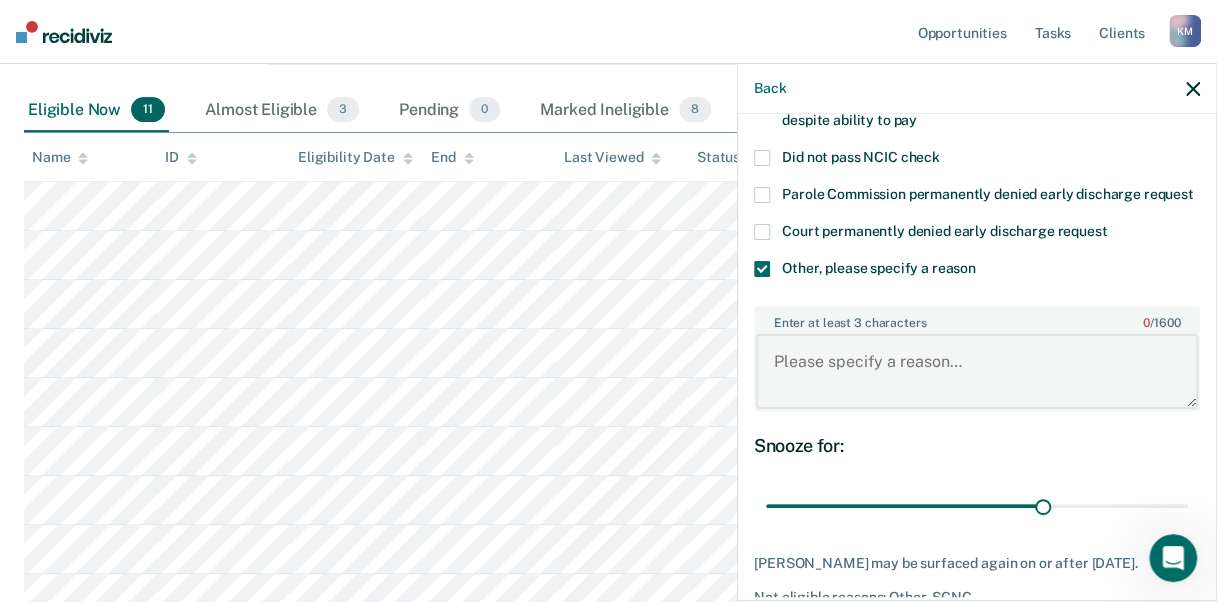 click on "Enter at least 3 characters 0  /  1600" at bounding box center (977, 371) 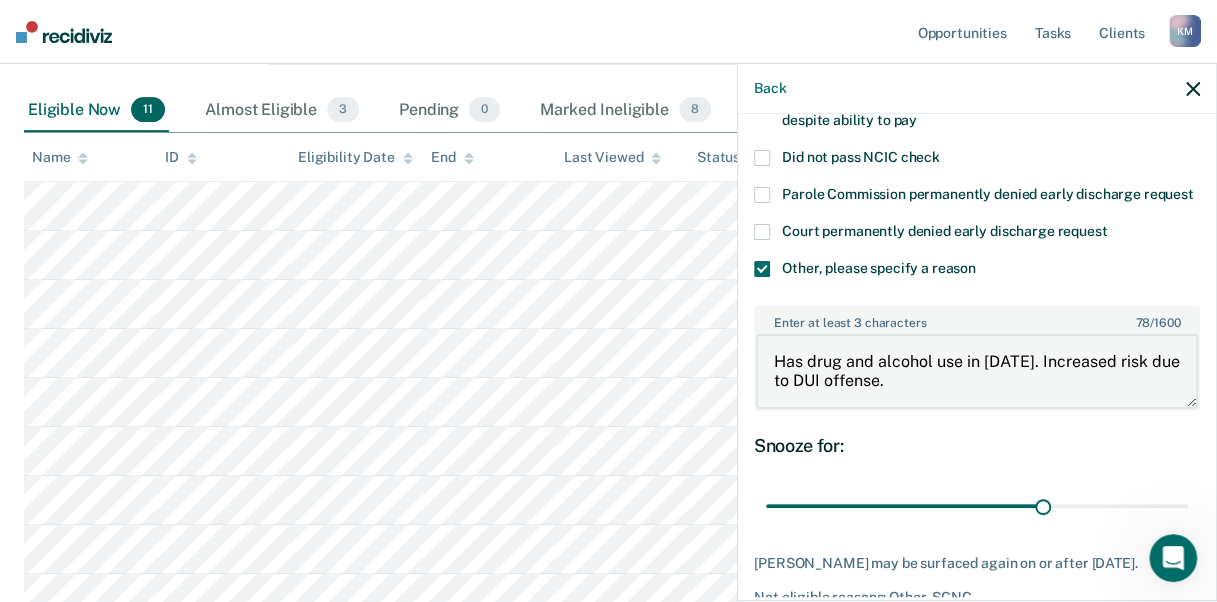 scroll, scrollTop: 348, scrollLeft: 0, axis: vertical 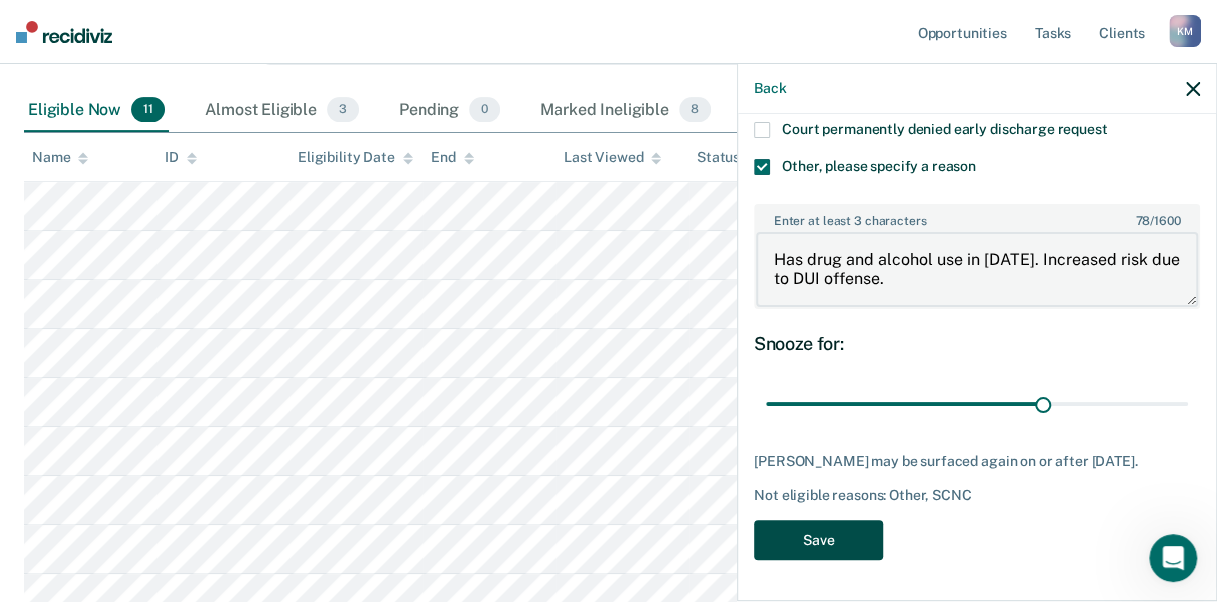 type on "Has drug and alcohol use in [DATE]. Increased risk due to DUI offense." 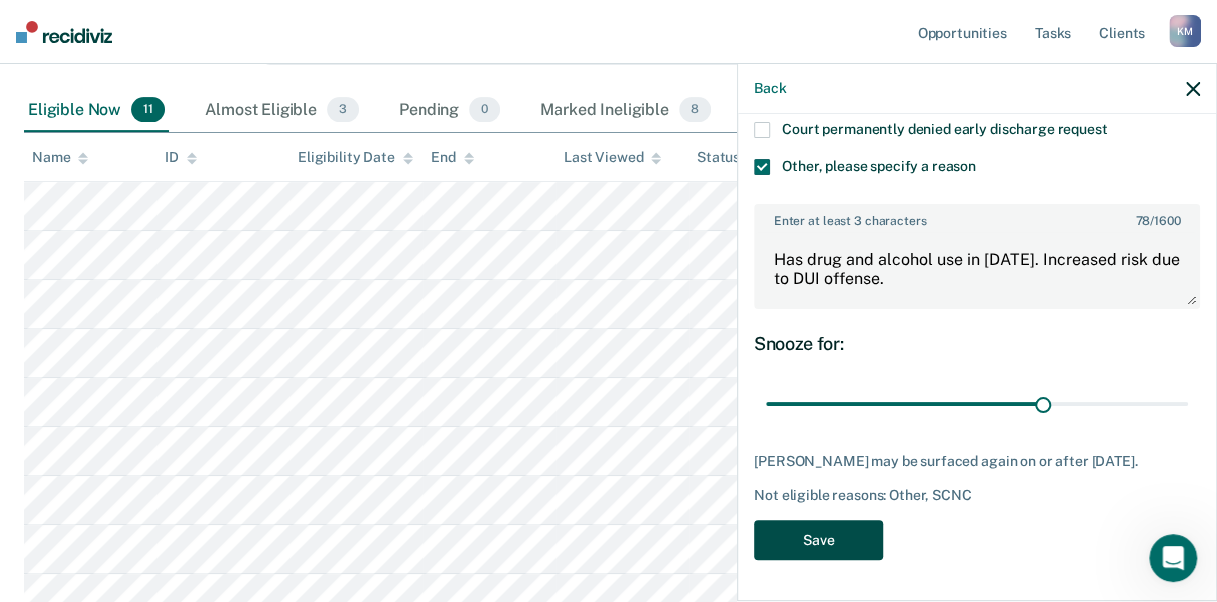 drag, startPoint x: 829, startPoint y: 537, endPoint x: 808, endPoint y: 538, distance: 21.023796 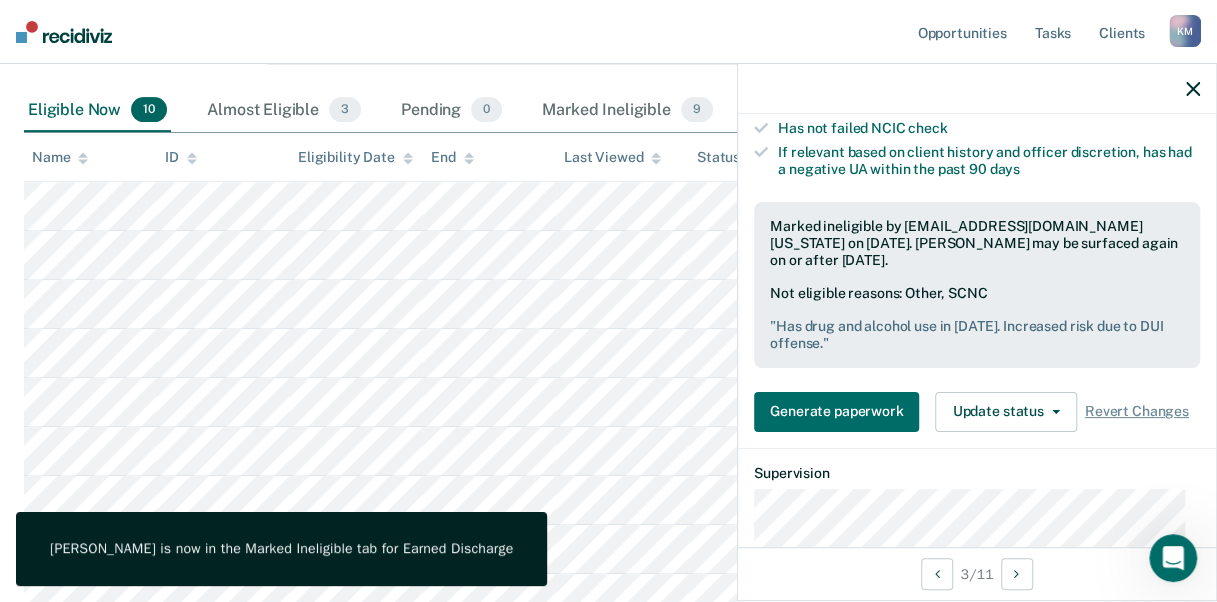 click on "3  /  11" at bounding box center [977, 573] 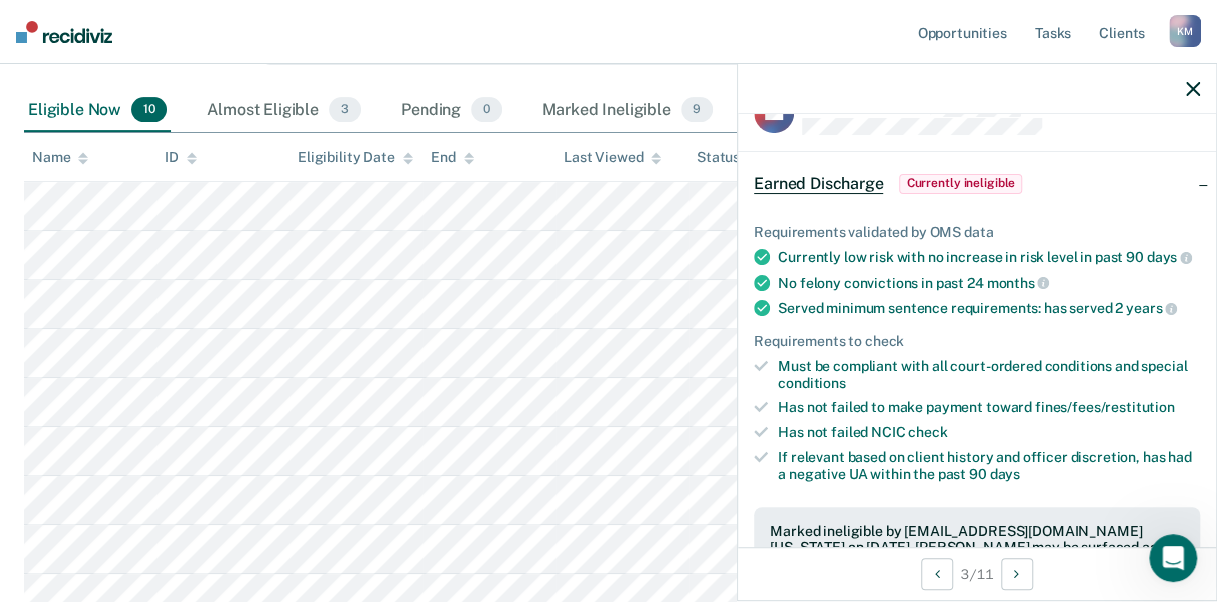scroll, scrollTop: 0, scrollLeft: 0, axis: both 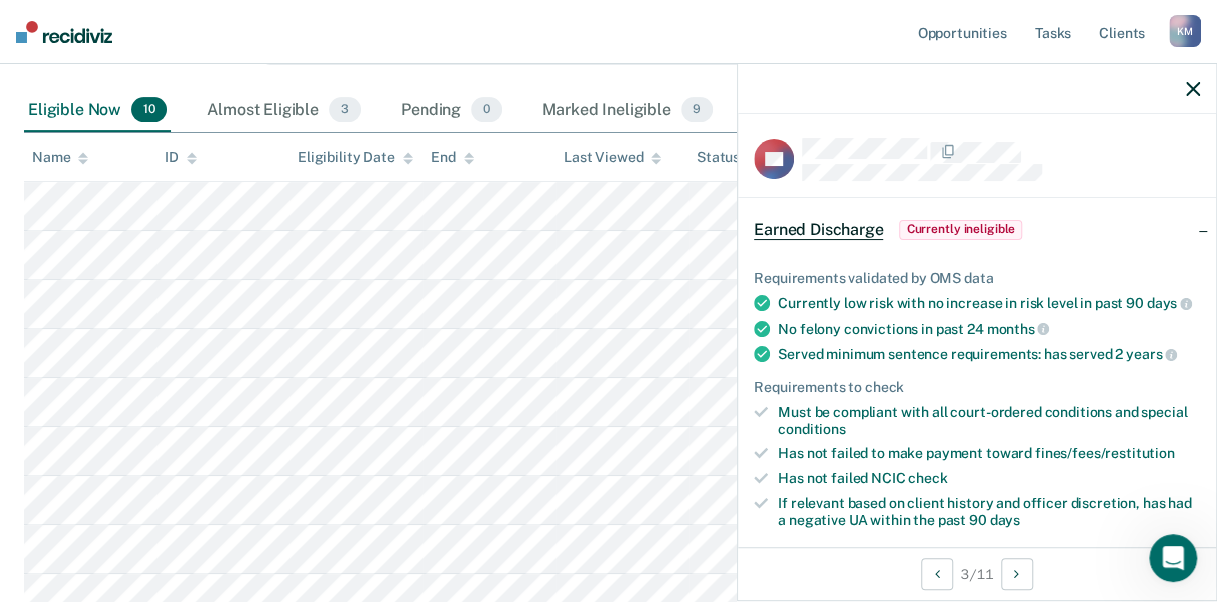 click at bounding box center [977, 89] 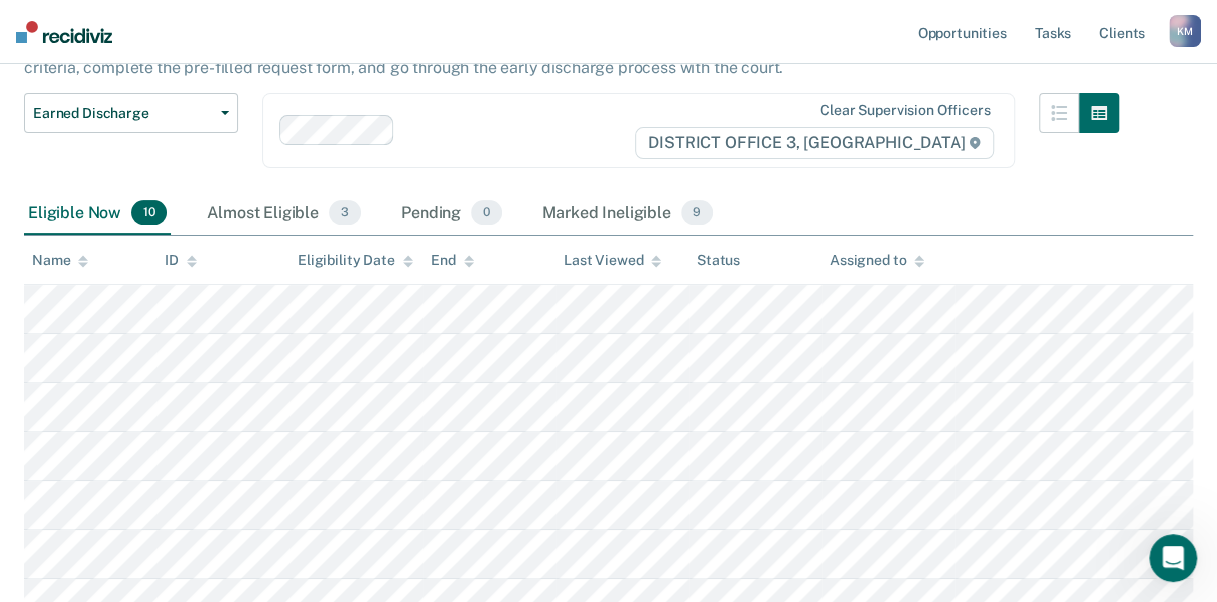 scroll, scrollTop: 0, scrollLeft: 0, axis: both 